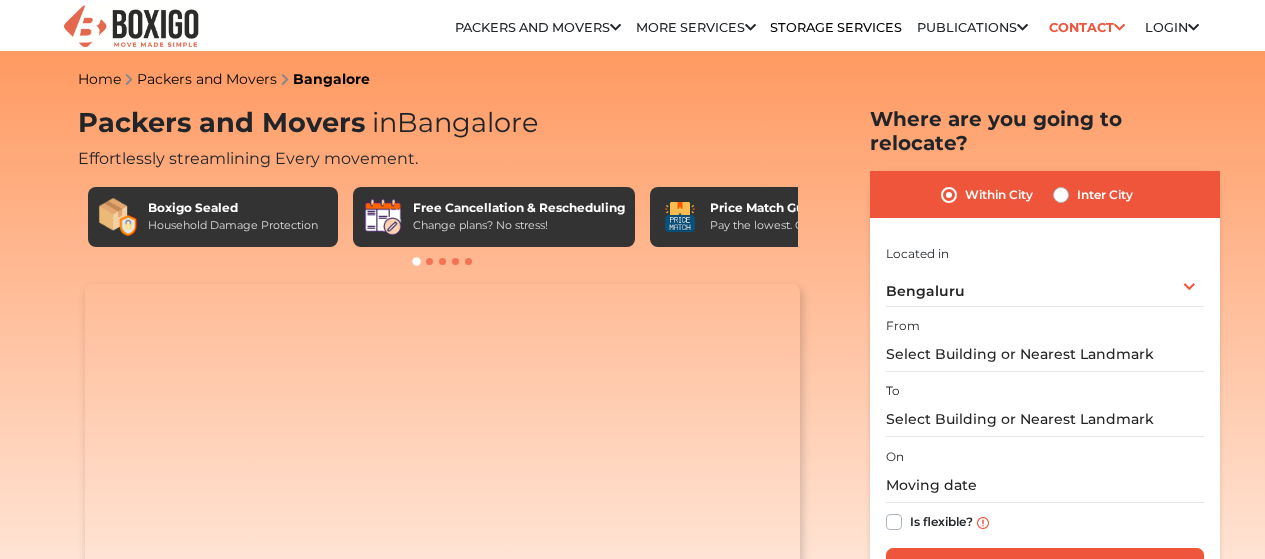 scroll, scrollTop: 0, scrollLeft: 0, axis: both 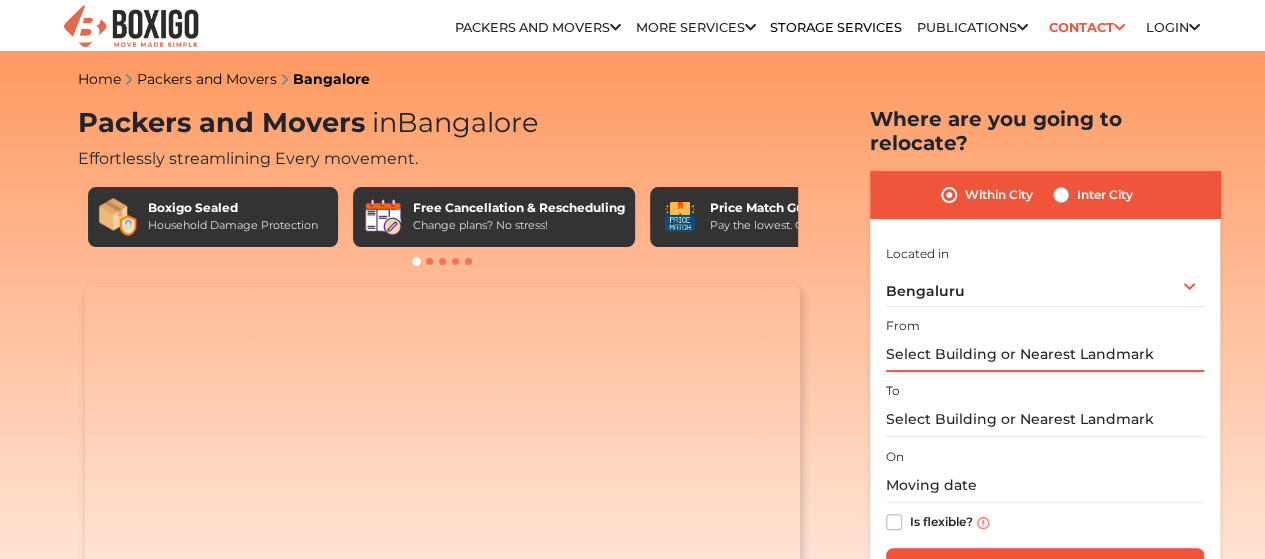 click at bounding box center (1045, 354) 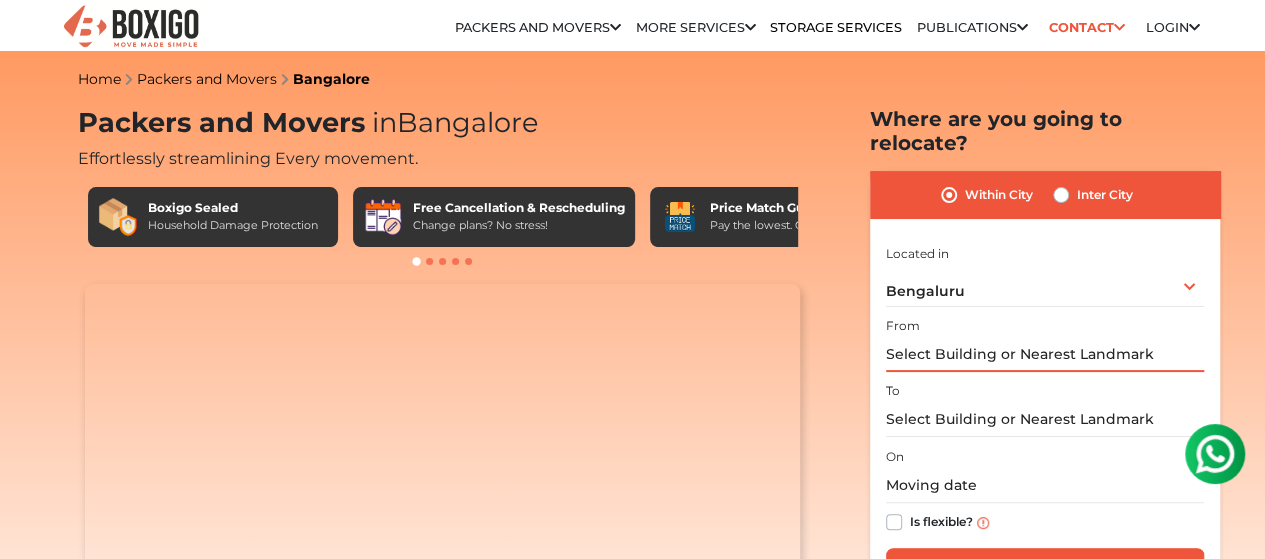 scroll, scrollTop: 0, scrollLeft: 0, axis: both 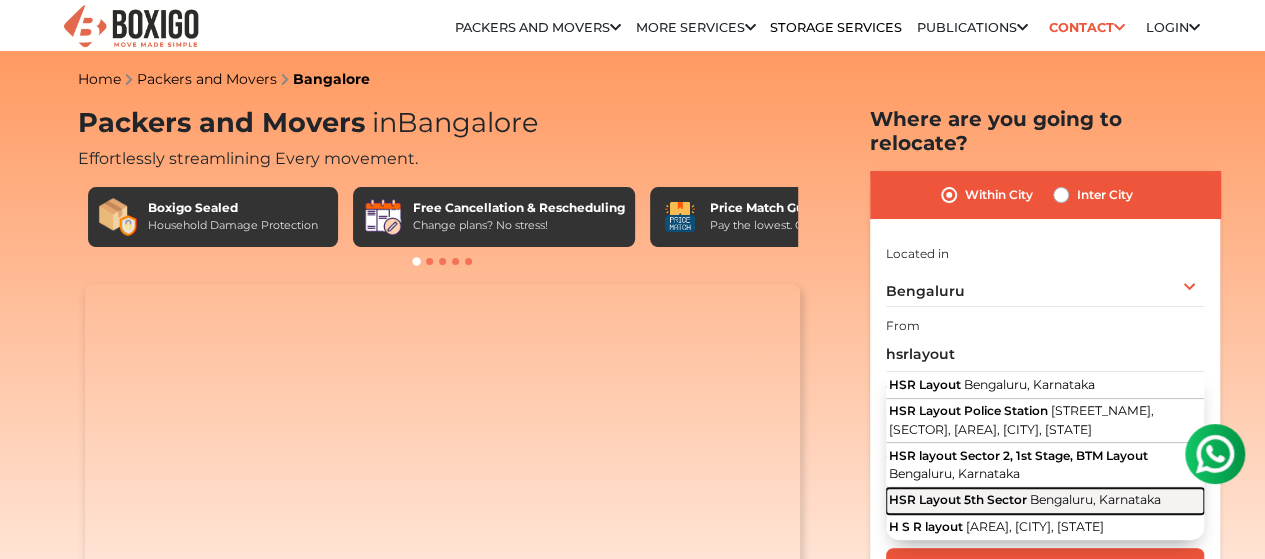click on "HSR Layout 5th Sector" at bounding box center [958, 499] 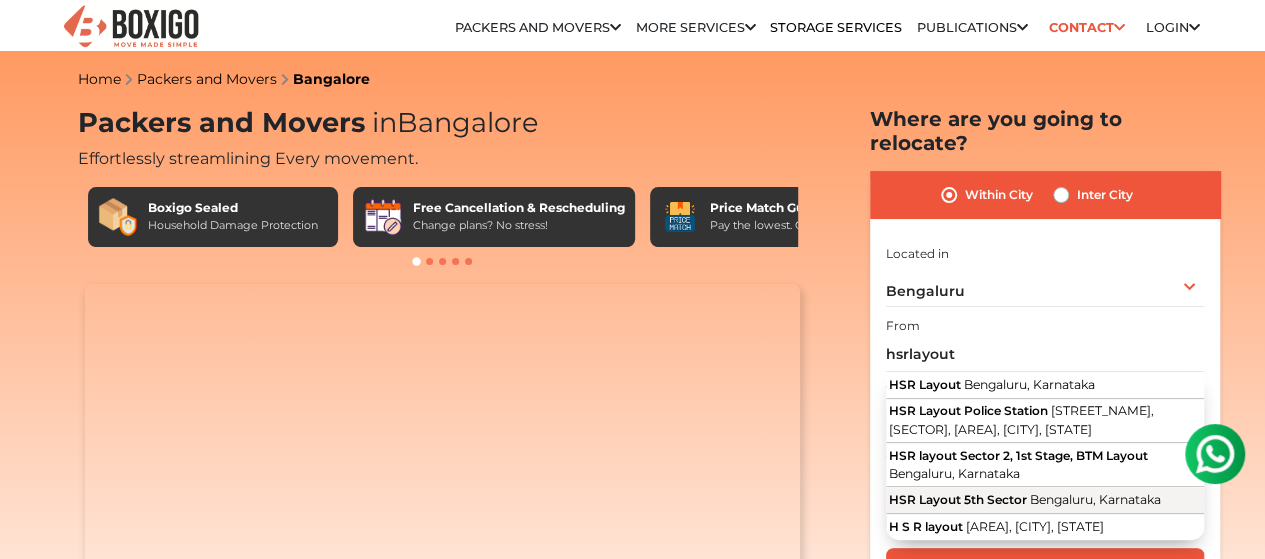 type on "[AREA] [SECTOR], [CITY], [STATE]" 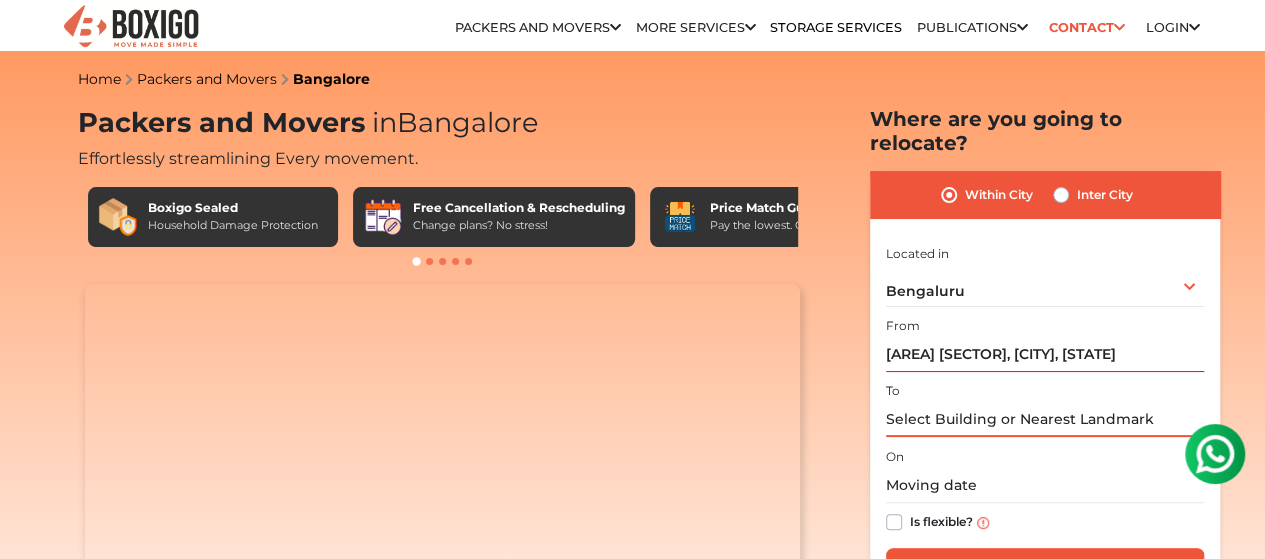 click at bounding box center (1045, 419) 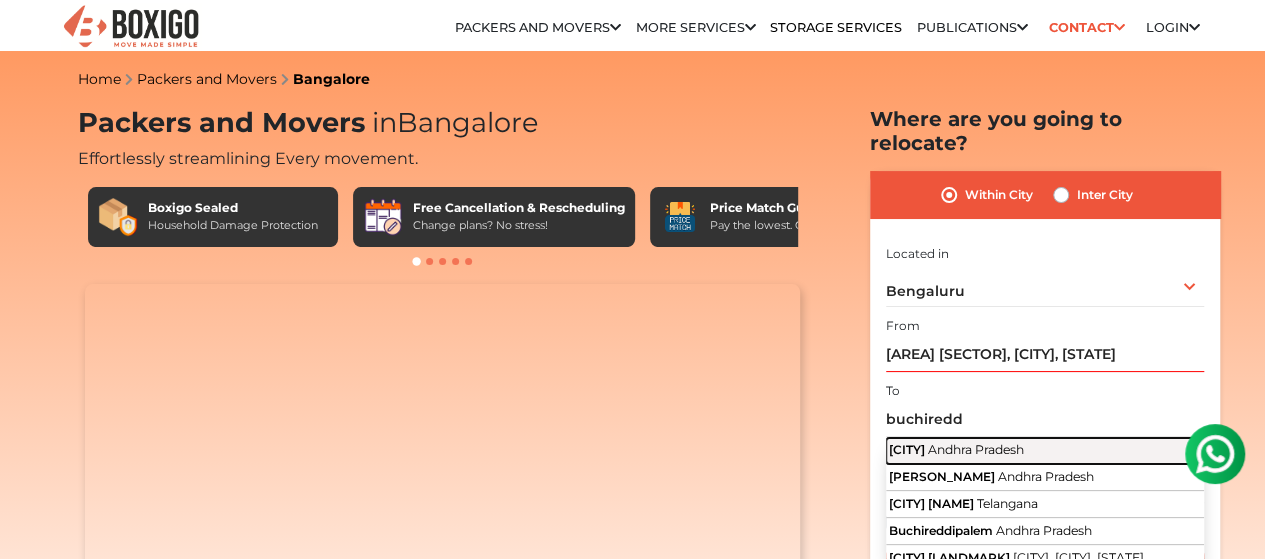 click on "[CITY]" at bounding box center [907, 449] 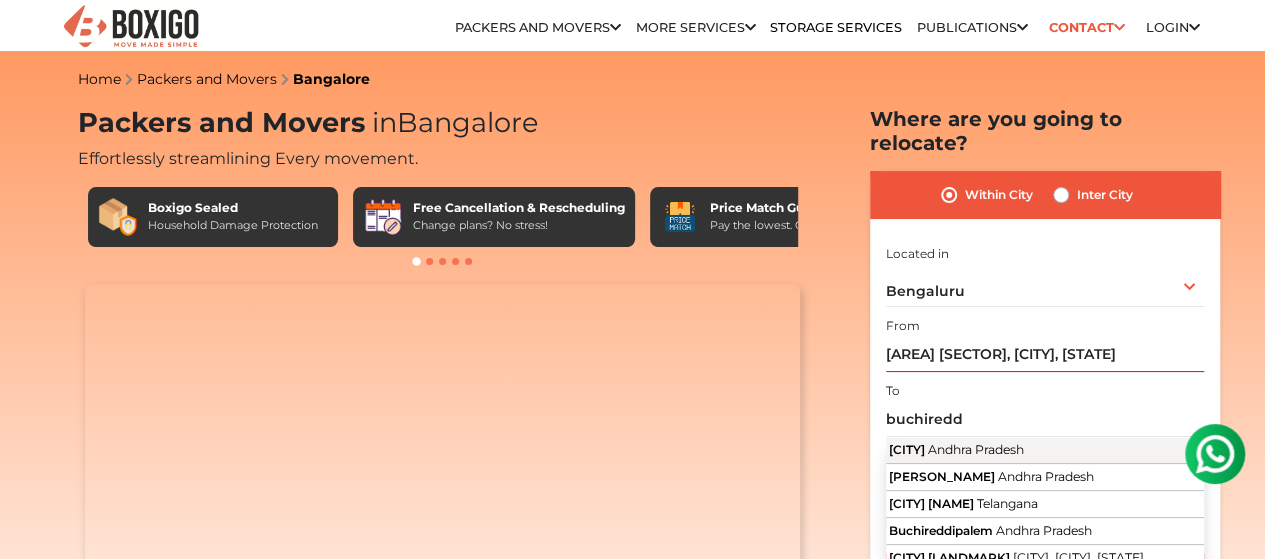 type on "[CITY], [STATE]" 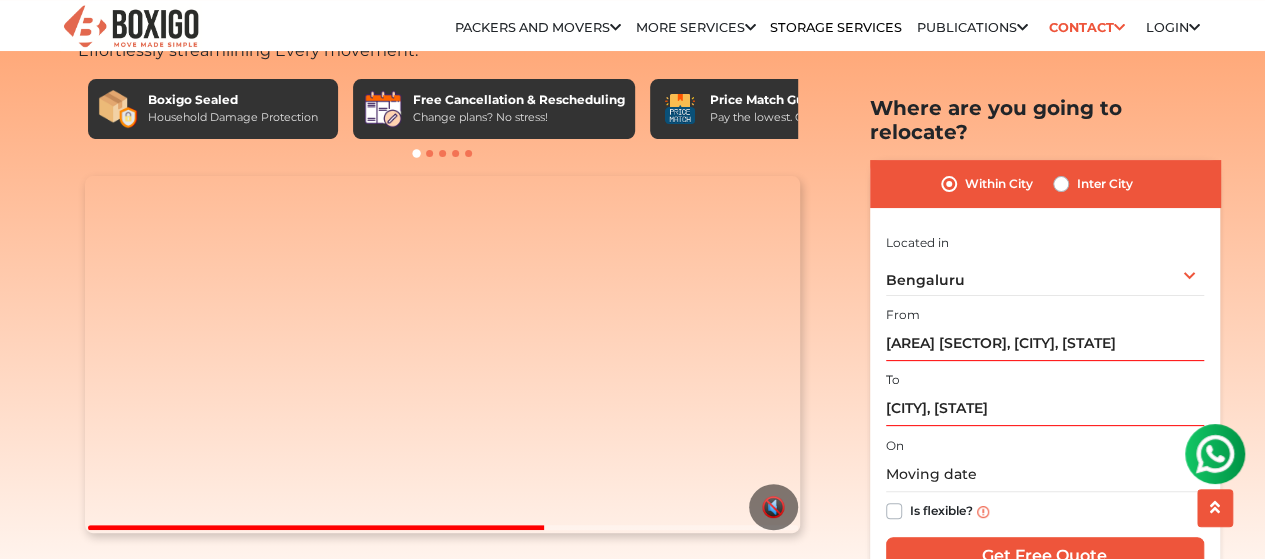scroll, scrollTop: 133, scrollLeft: 0, axis: vertical 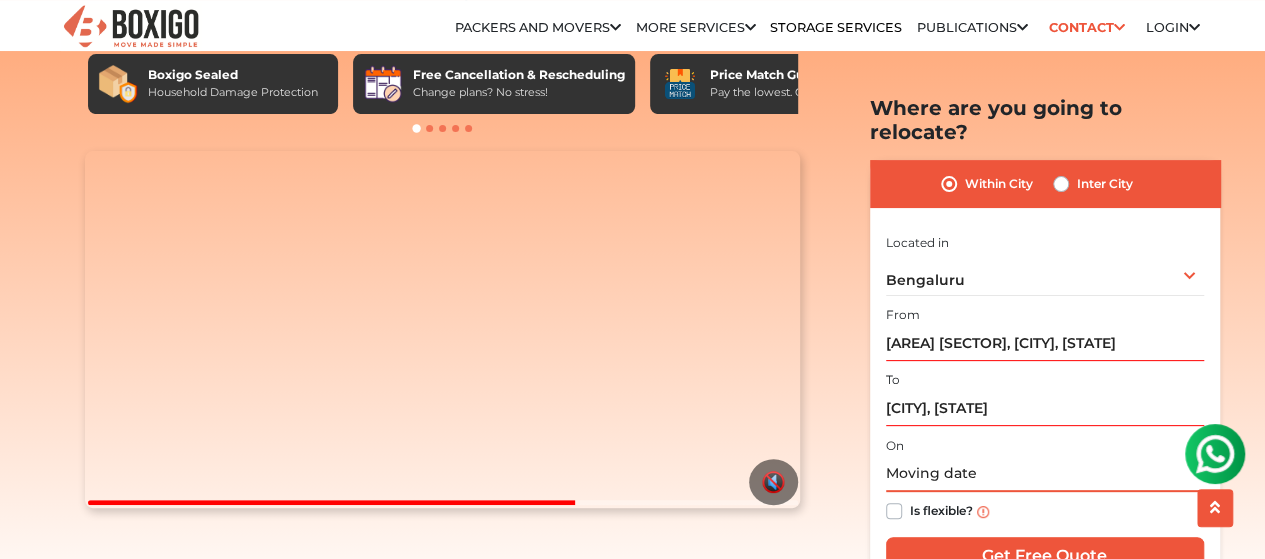 click at bounding box center [1045, 474] 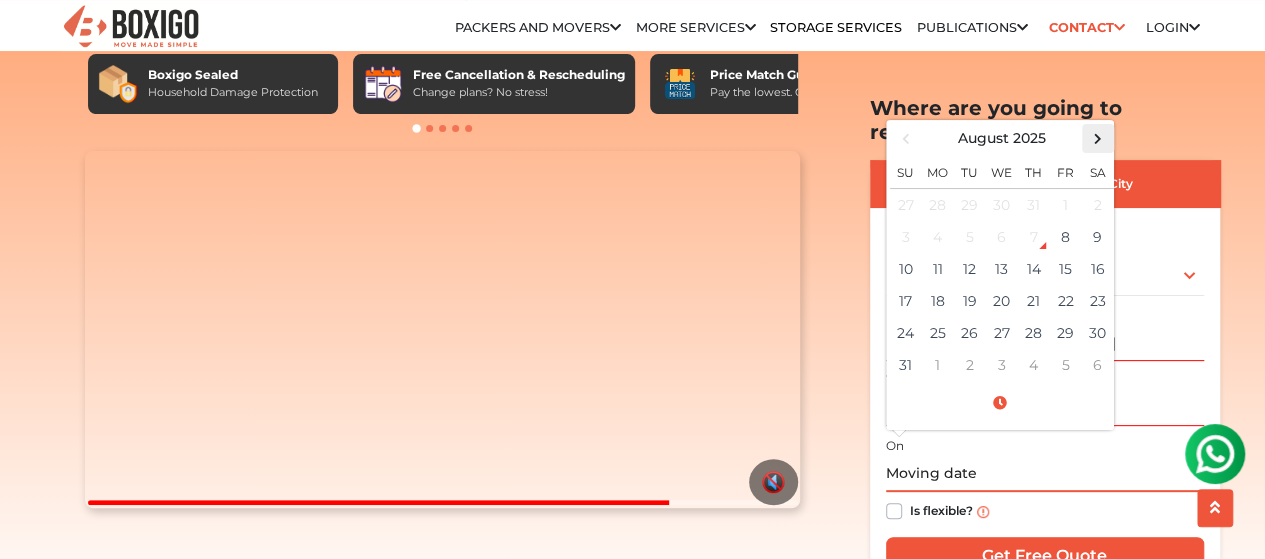 click at bounding box center (1097, 138) 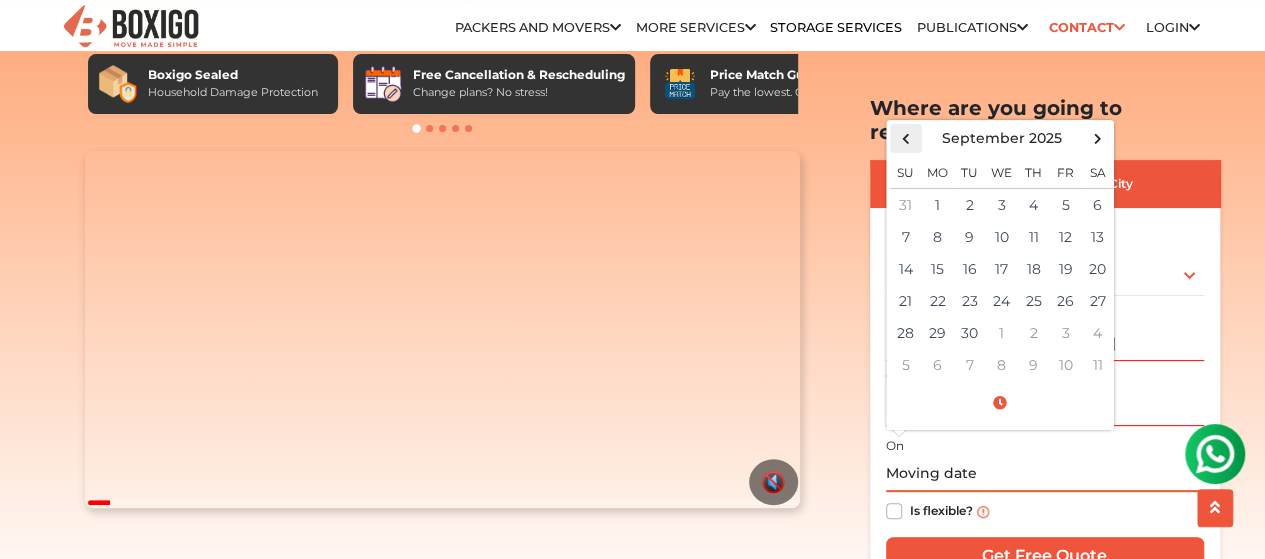 click at bounding box center [905, 138] 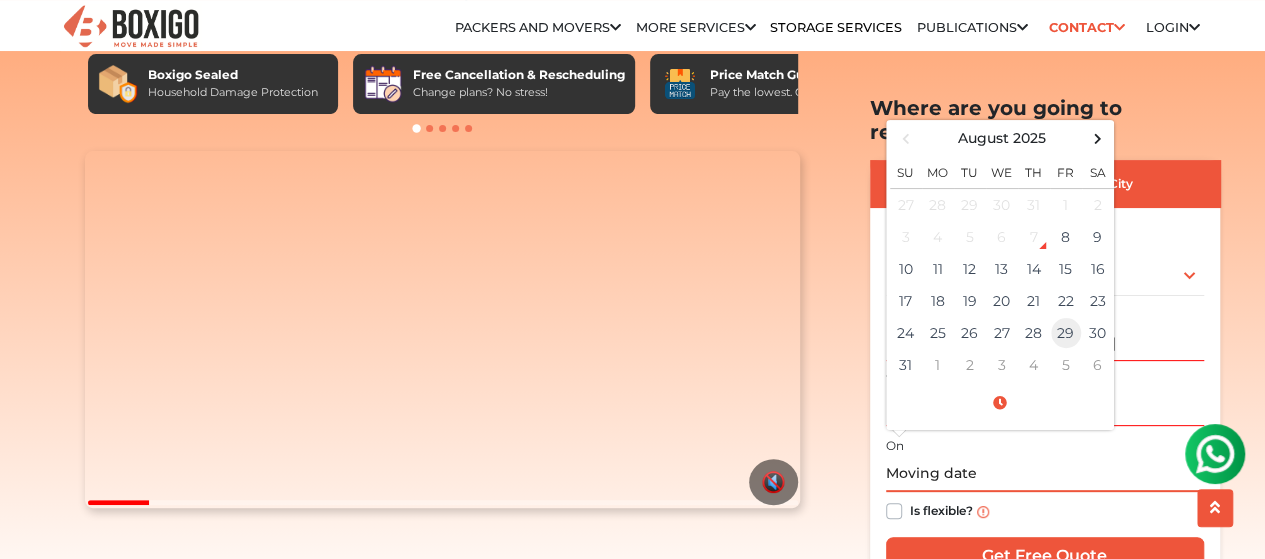 click on "29" at bounding box center [1066, 333] 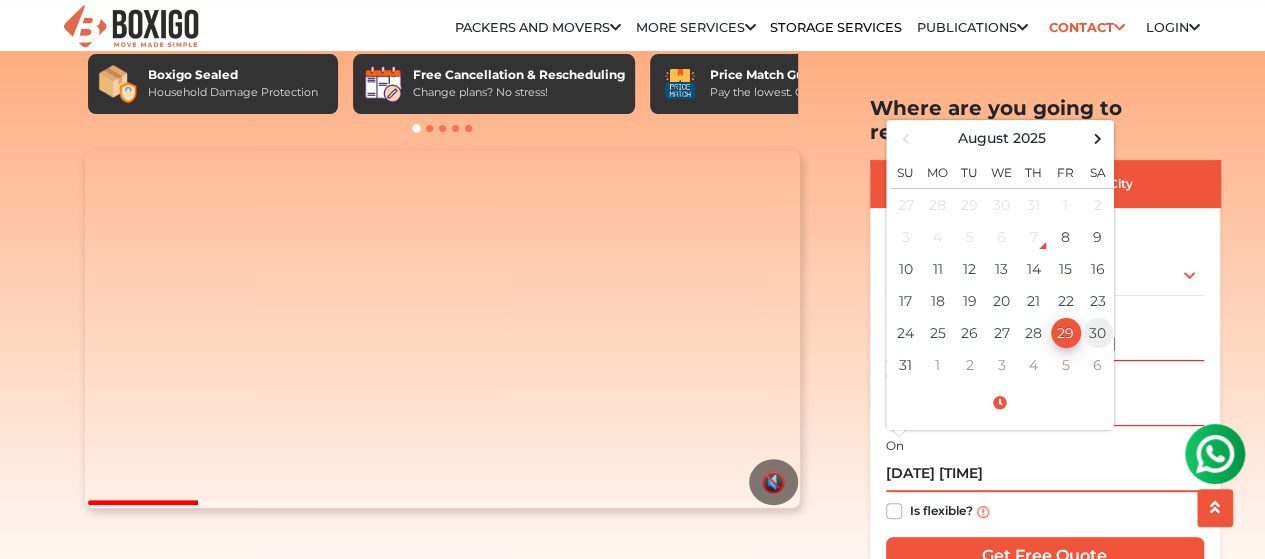 click on "30" at bounding box center (1098, 333) 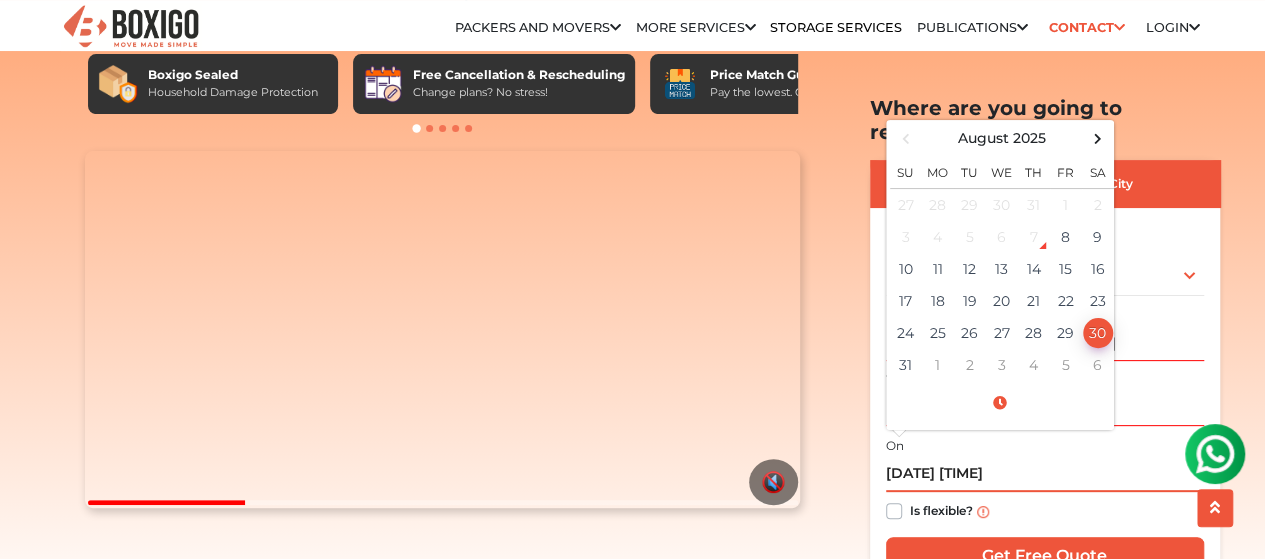click on "[DATE] [TIME]" at bounding box center (1045, 474) 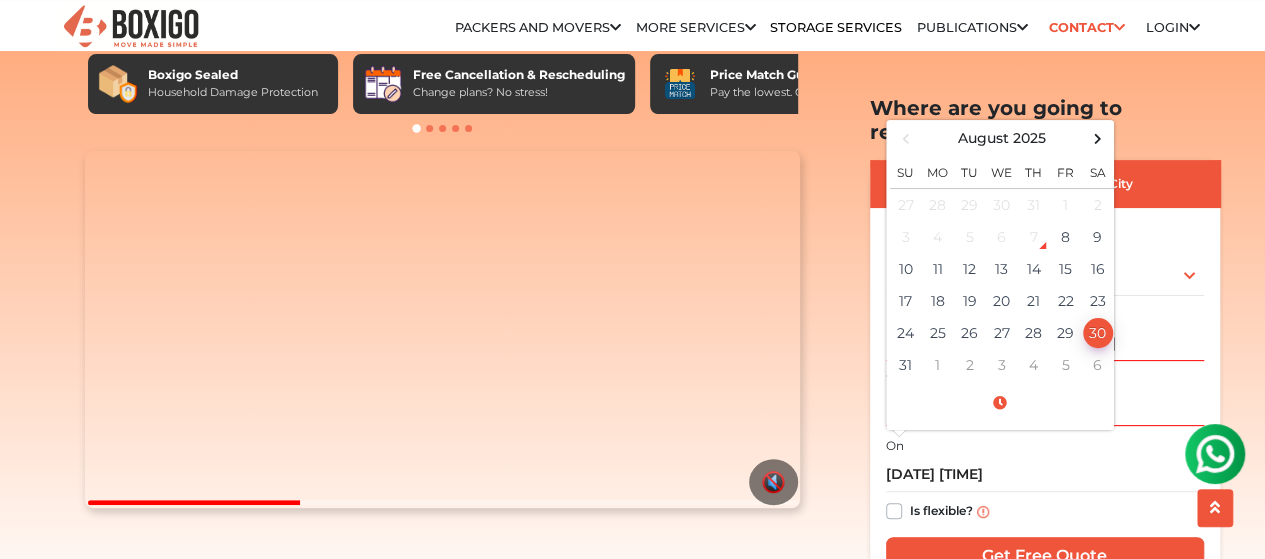 click on "Is flexible?" at bounding box center (1045, 511) 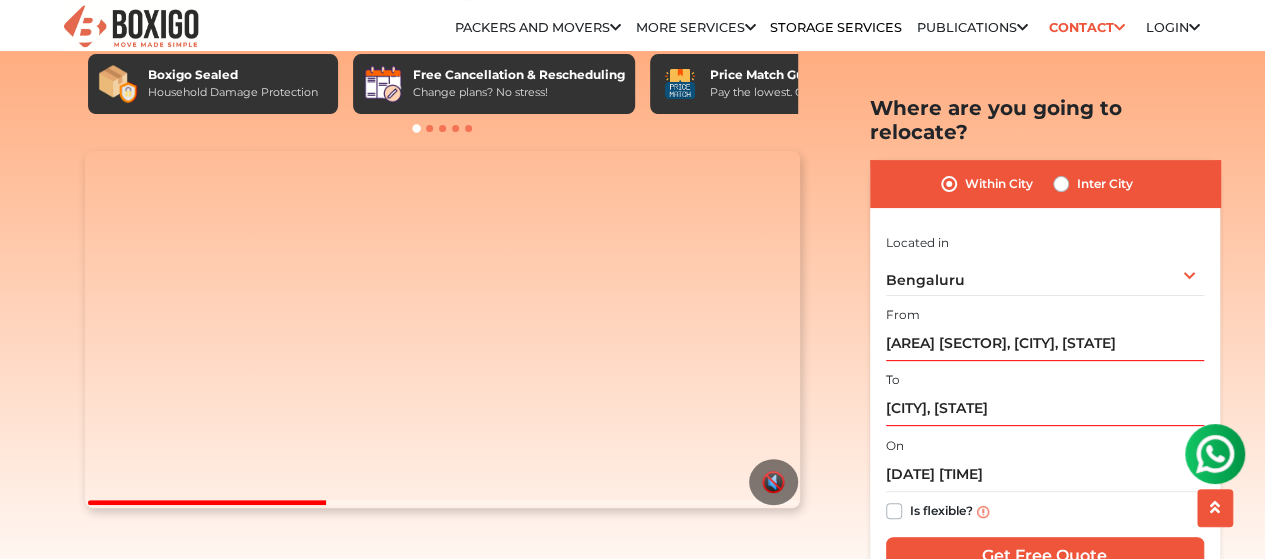 click on "Is flexible?" at bounding box center (941, 509) 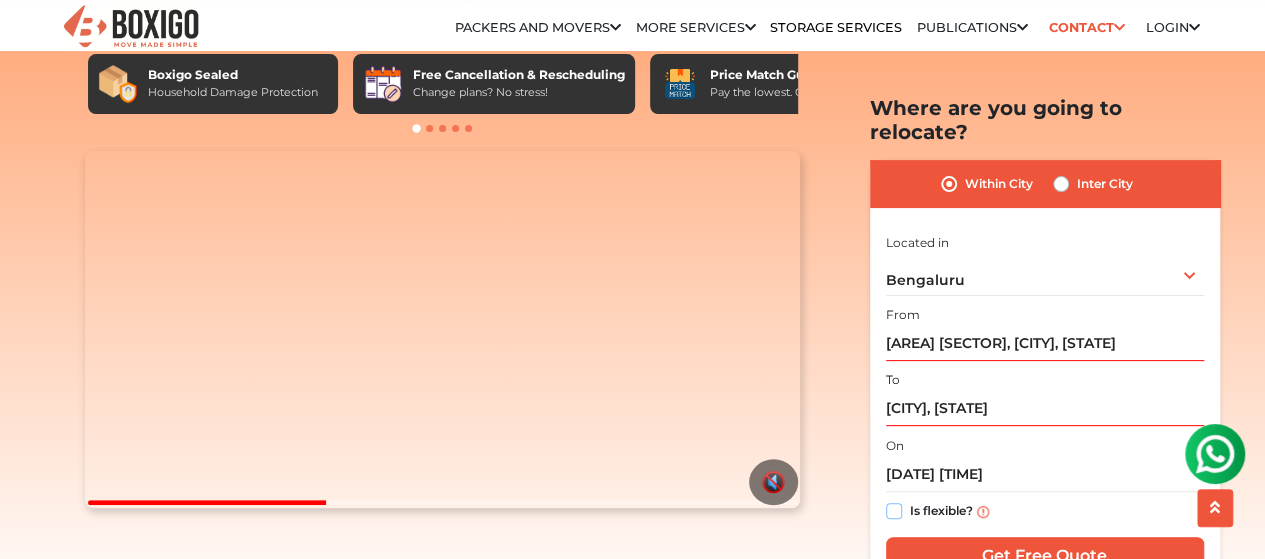 click on "Is flexible?" at bounding box center (894, 509) 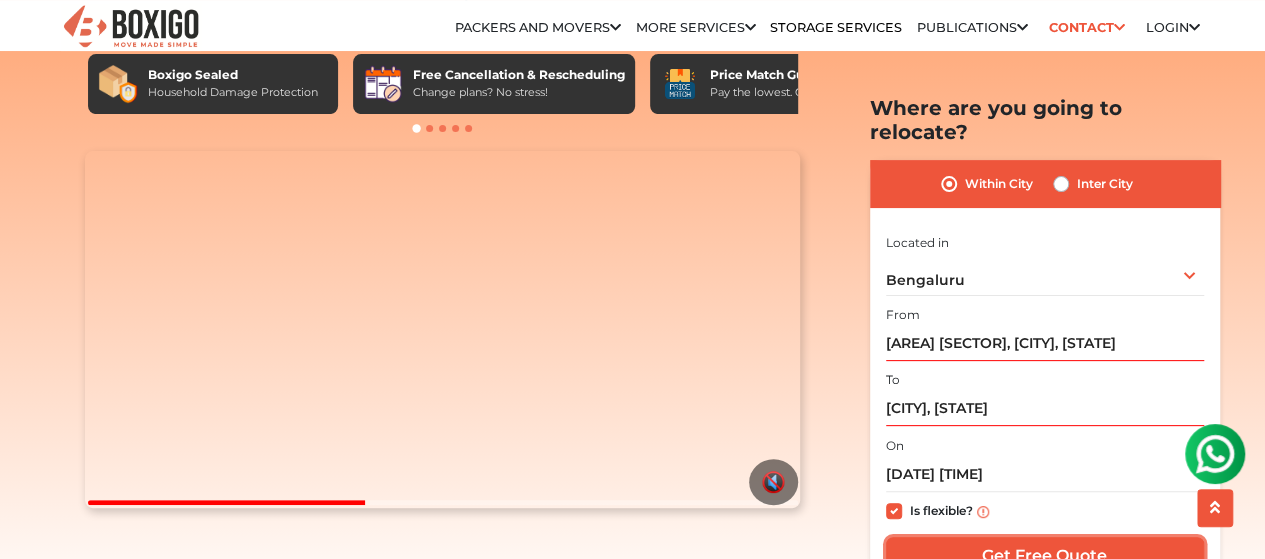click on "Get Free Quote" at bounding box center [1045, 556] 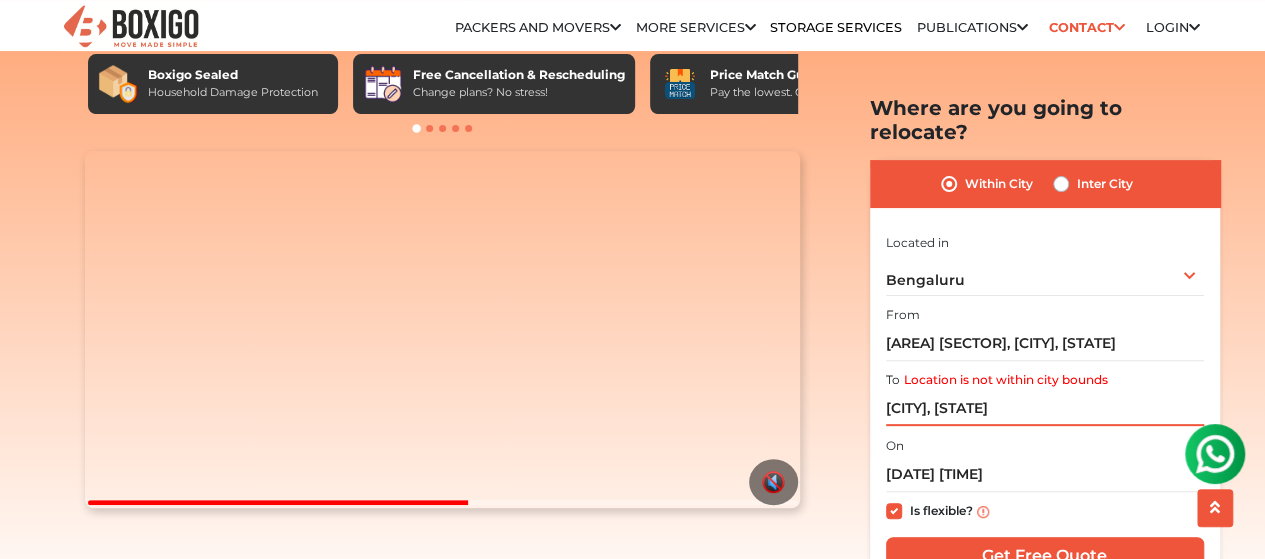 click on "[CITY], [STATE]" at bounding box center [1045, 408] 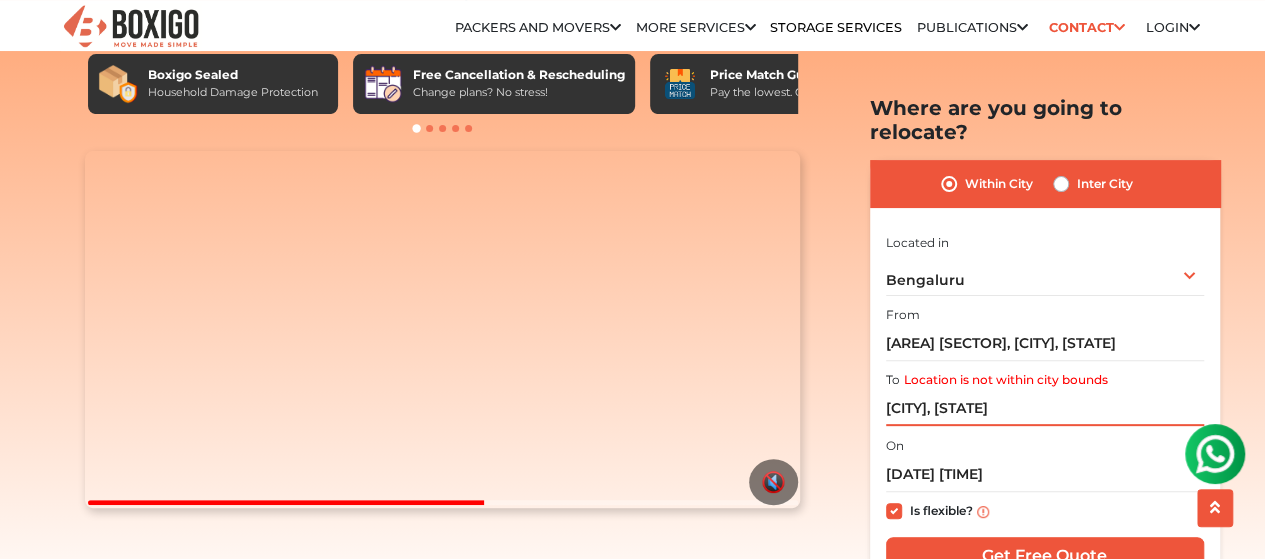 click on "[CITY], [STATE]" at bounding box center [1045, 408] 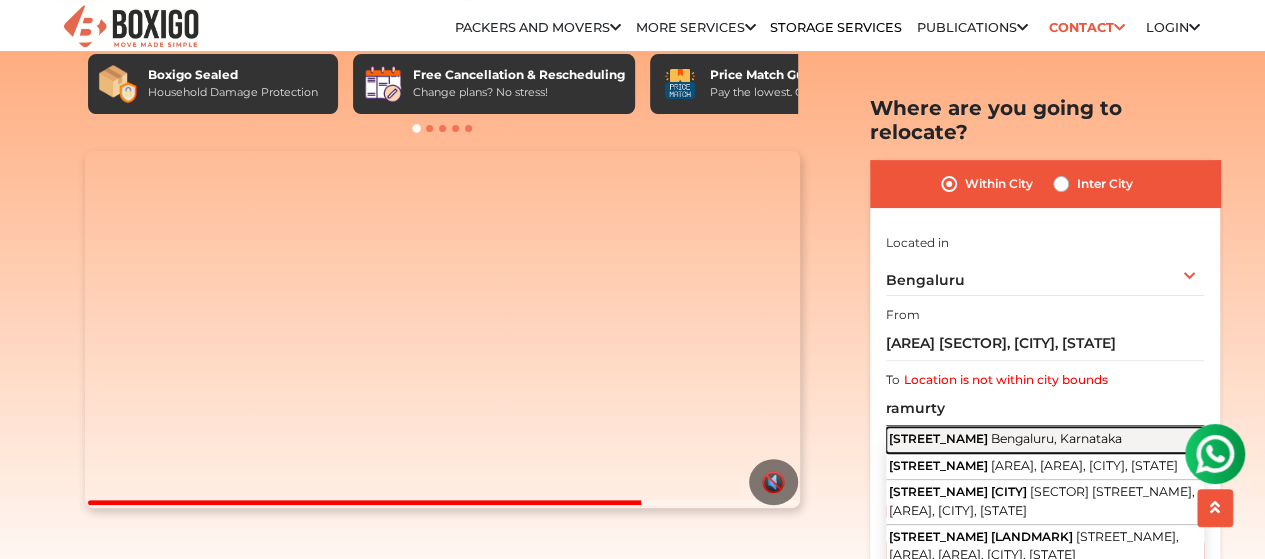 click on "[STREET_NAME]" at bounding box center (938, 438) 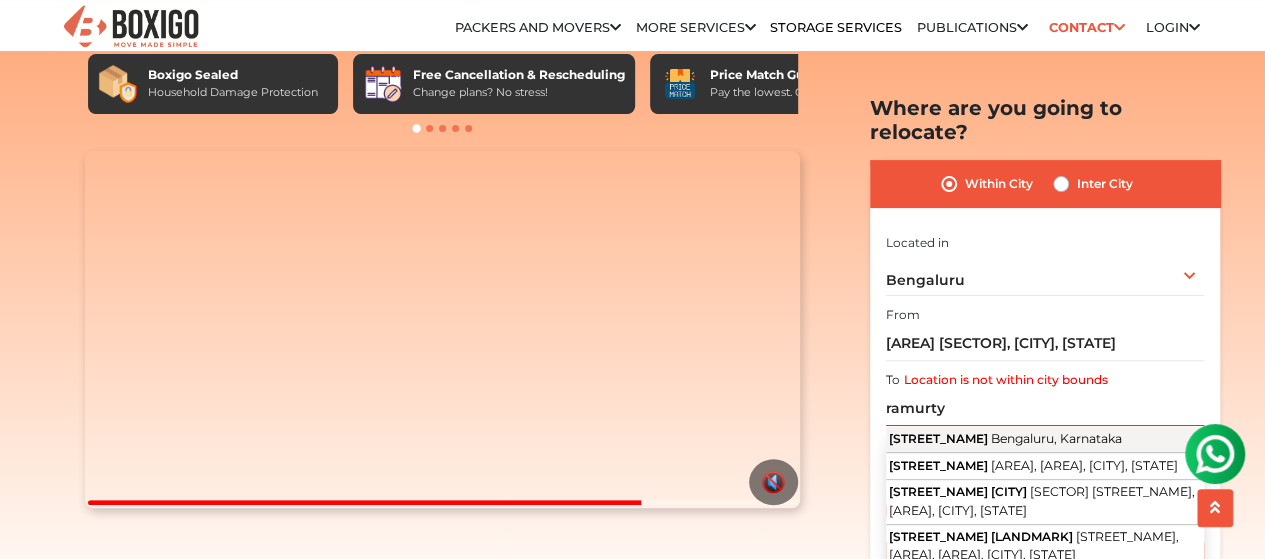 type on "[STREET_NAME], [CITY], [STATE]" 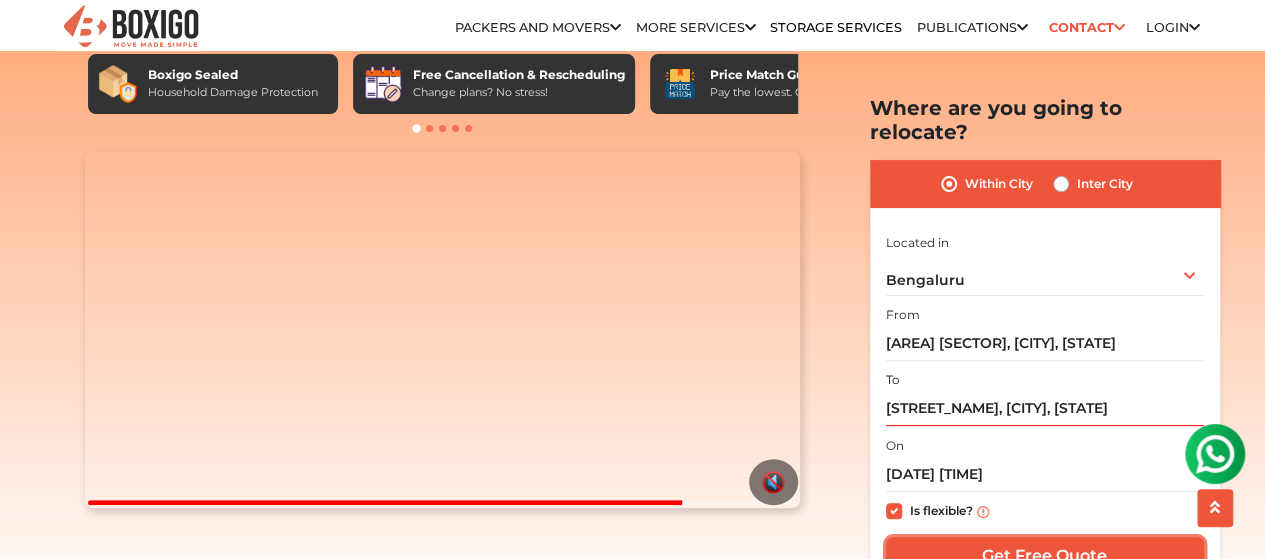 click on "Get Free Quote" at bounding box center [1045, 556] 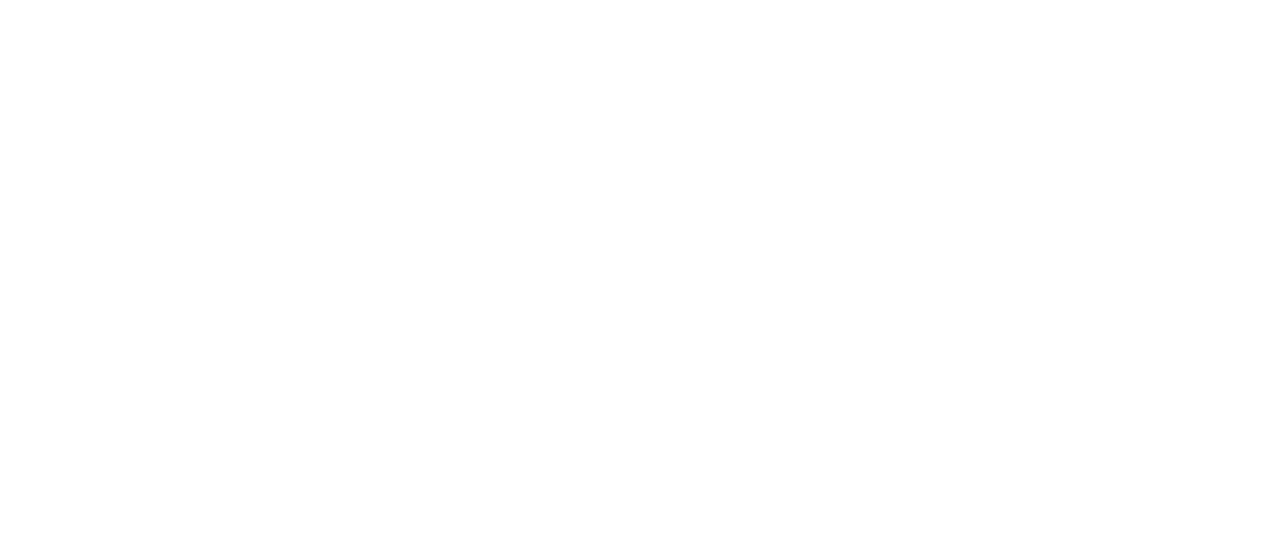 scroll, scrollTop: 0, scrollLeft: 0, axis: both 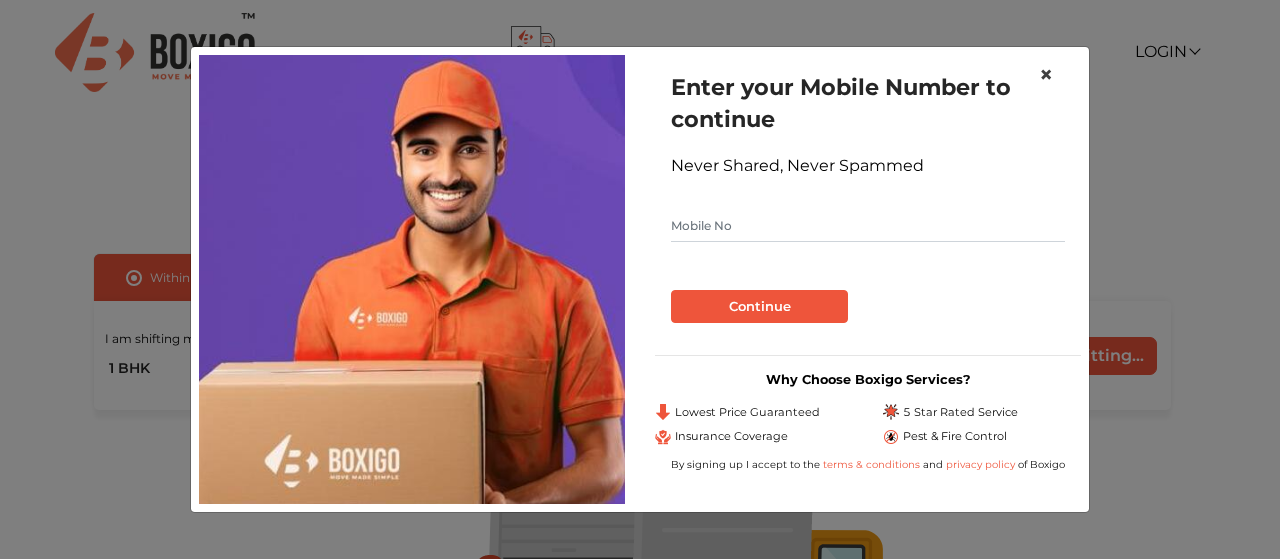 click on "×" at bounding box center [1046, 74] 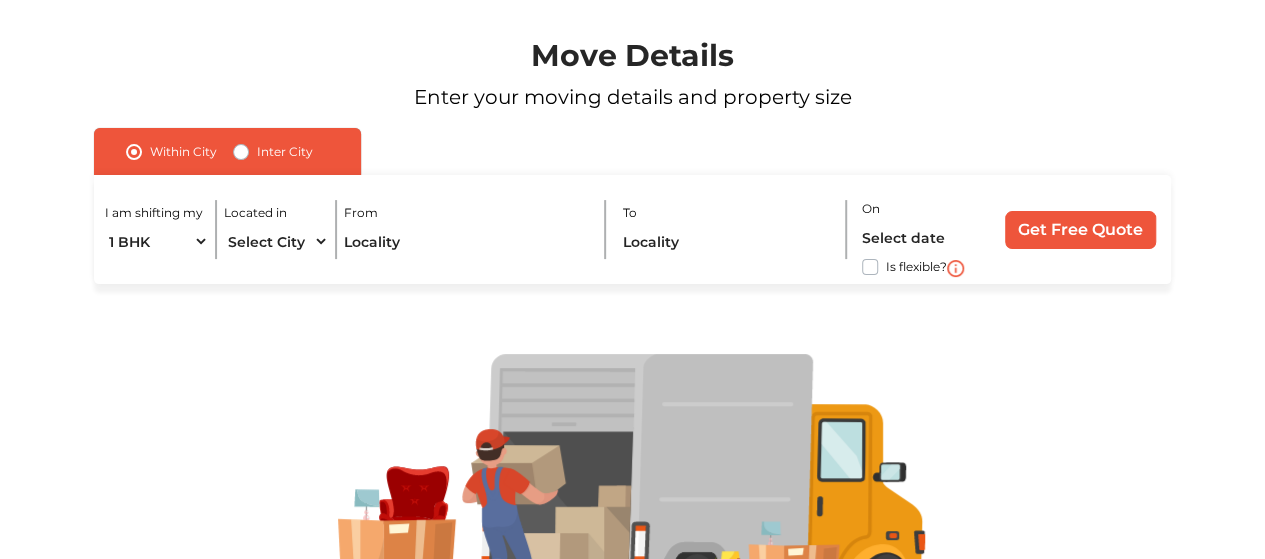 scroll, scrollTop: 0, scrollLeft: 0, axis: both 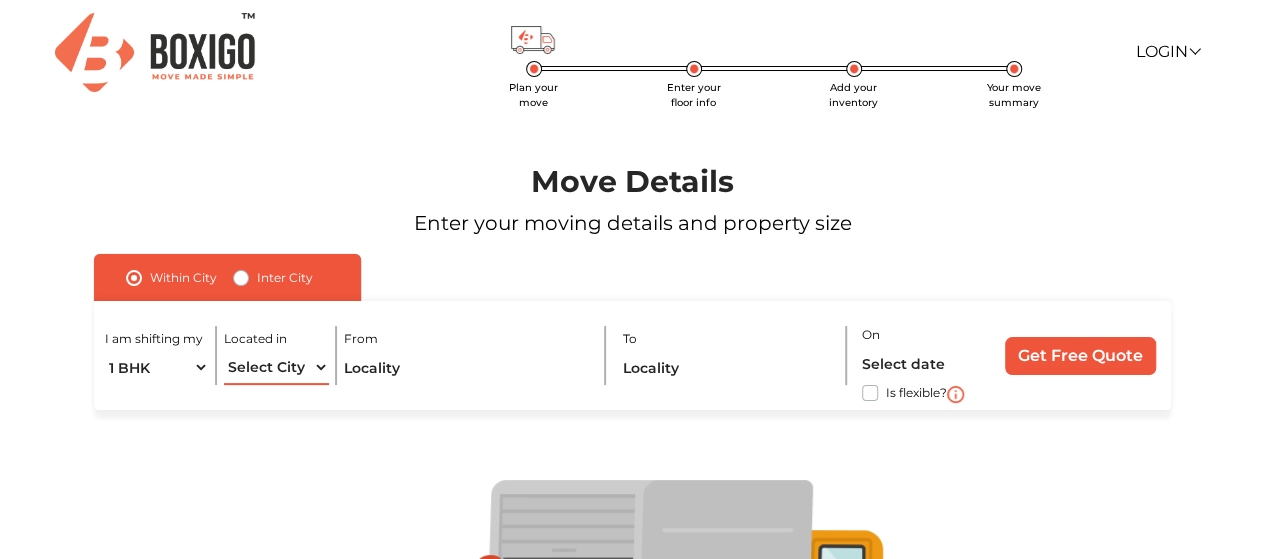 click on "Select City Bangalore Bengaluru Bhopal Bhubaneswar Chennai Coimbatore Cuttack Delhi Gulbarga Gurugram Guwahati Hyderabad Indore Jaipur Kalyan & Dombivali Kochi Kolkata Lucknow Madurai Mangalore Mumbai Mysore Navi Mumbai Noida Patna Pune Raipur Secunderabad Siliguri Srirangam Thane Thiruvananthapuram Vijayawada Visakhapatnam Warangal" at bounding box center [276, 367] 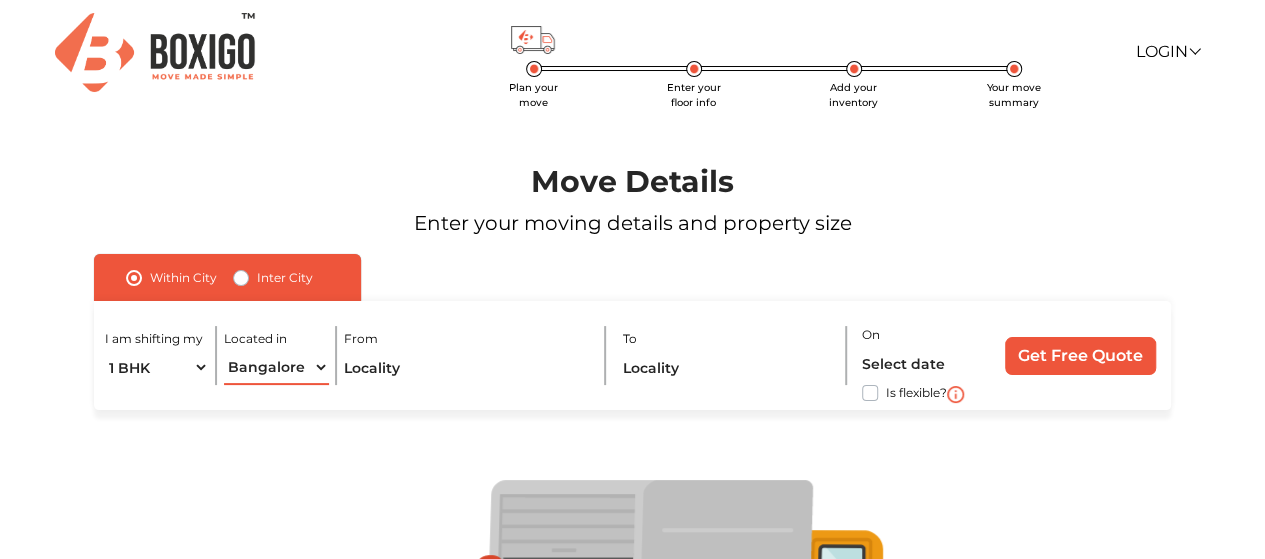 click on "Select City Bangalore Bengaluru Bhopal Bhubaneswar Chennai Coimbatore Cuttack Delhi Gulbarga Gurugram Guwahati Hyderabad Indore Jaipur Kalyan & Dombivali Kochi Kolkata Lucknow Madurai Mangalore Mumbai Mysore Navi Mumbai Noida Patna Pune Raipur Secunderabad Siliguri Srirangam Thane Thiruvananthapuram Vijayawada Visakhapatnam Warangal" at bounding box center (276, 367) 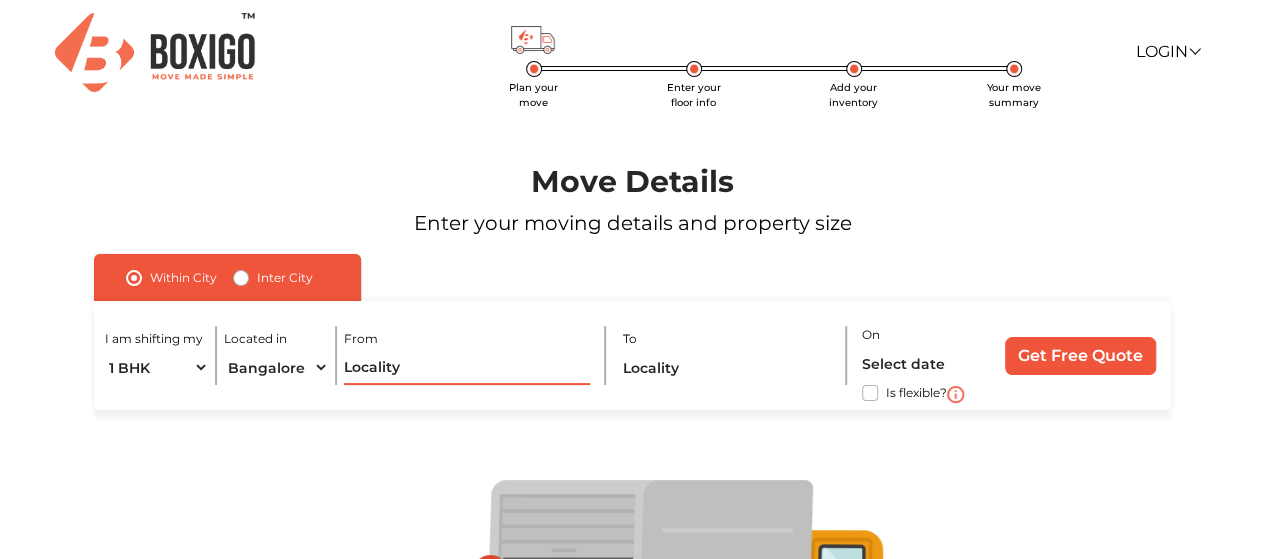 click at bounding box center [467, 367] 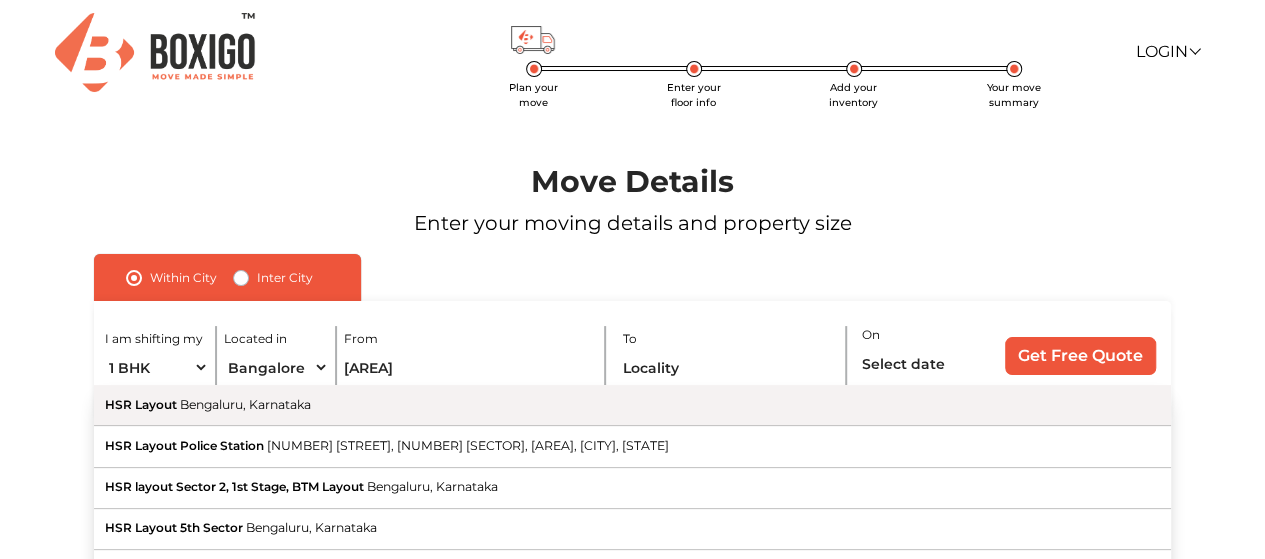 click on "[AREA] [CITY], [STATE]" at bounding box center (632, 405) 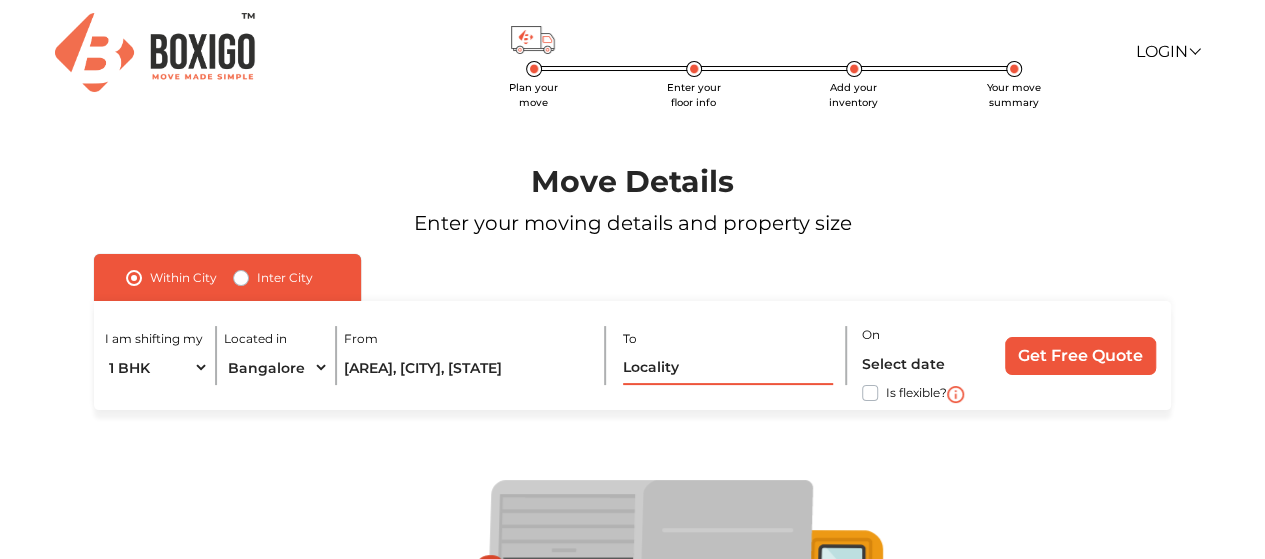 click at bounding box center [728, 367] 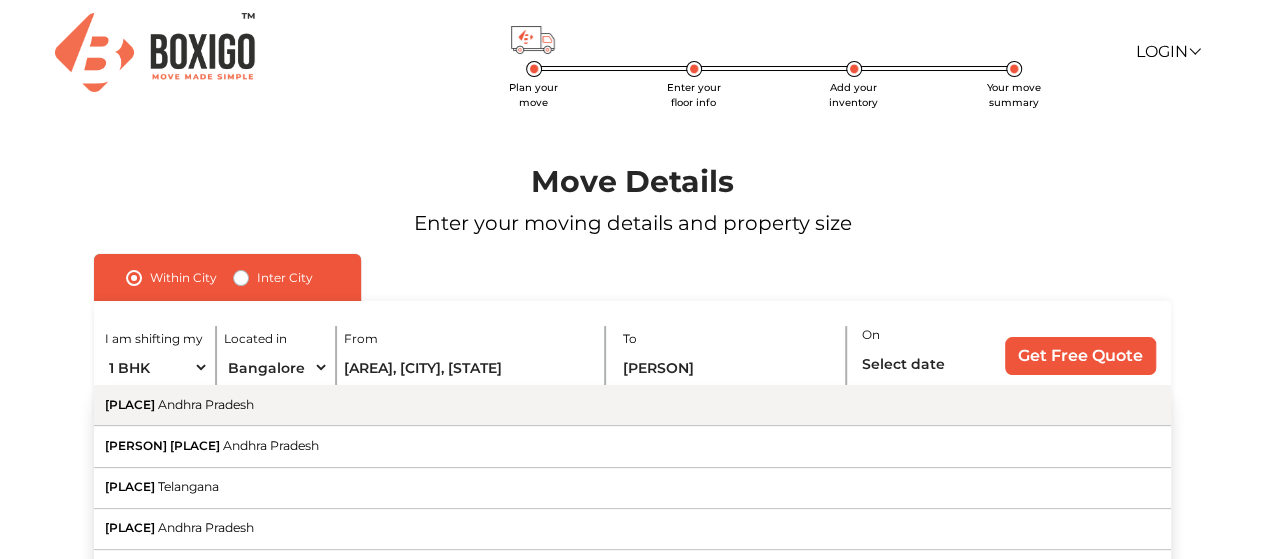 click on "[PLACE] [STATE]" at bounding box center (632, 405) 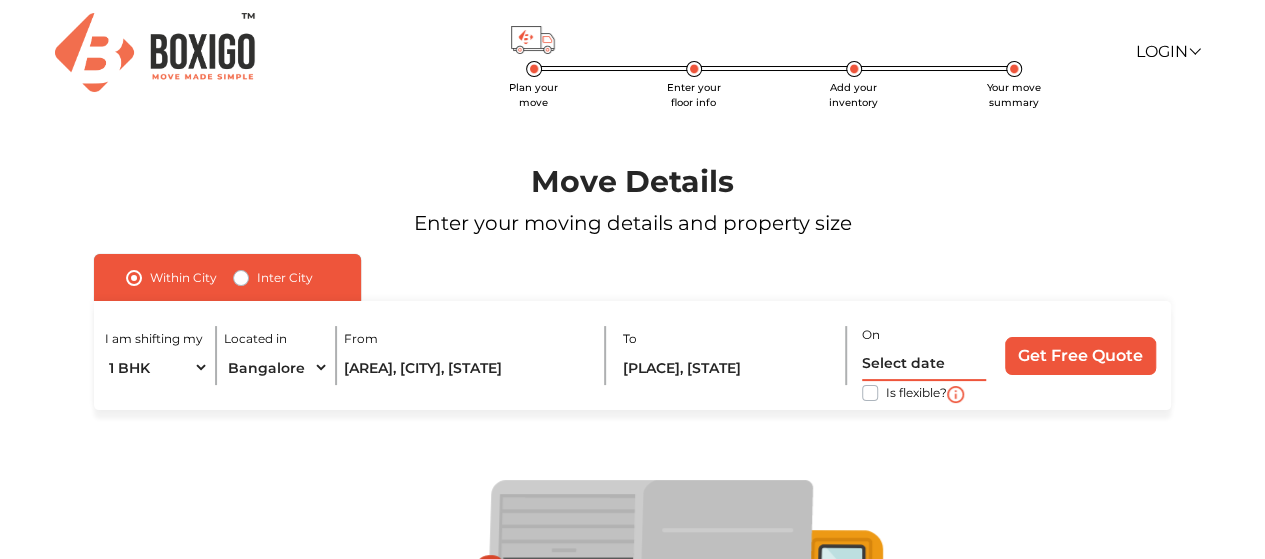 click at bounding box center [924, 363] 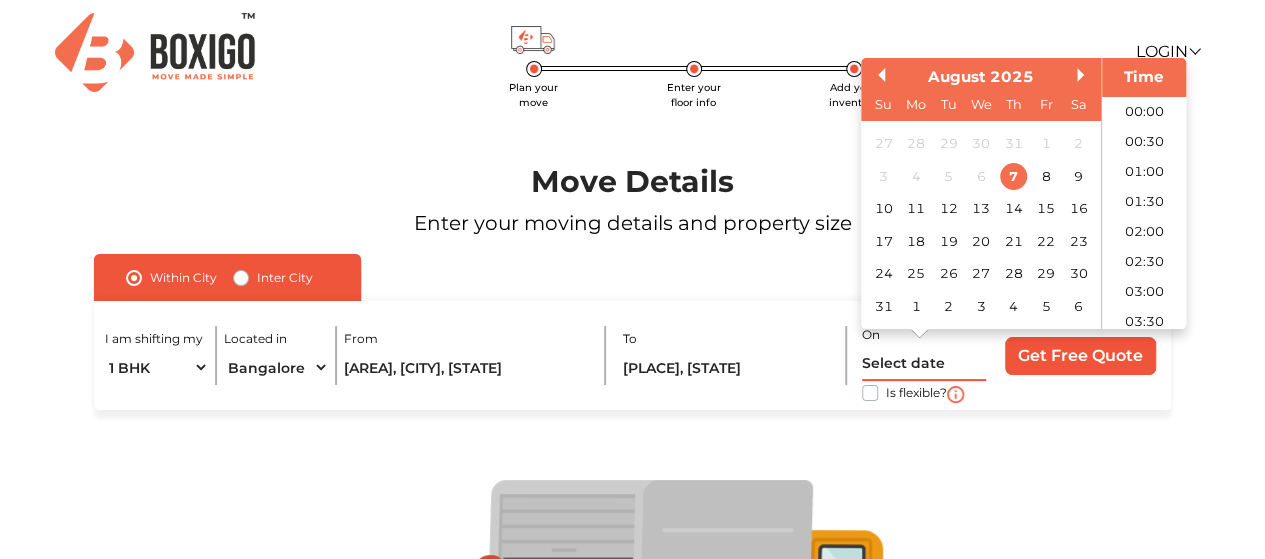 scroll, scrollTop: 769, scrollLeft: 0, axis: vertical 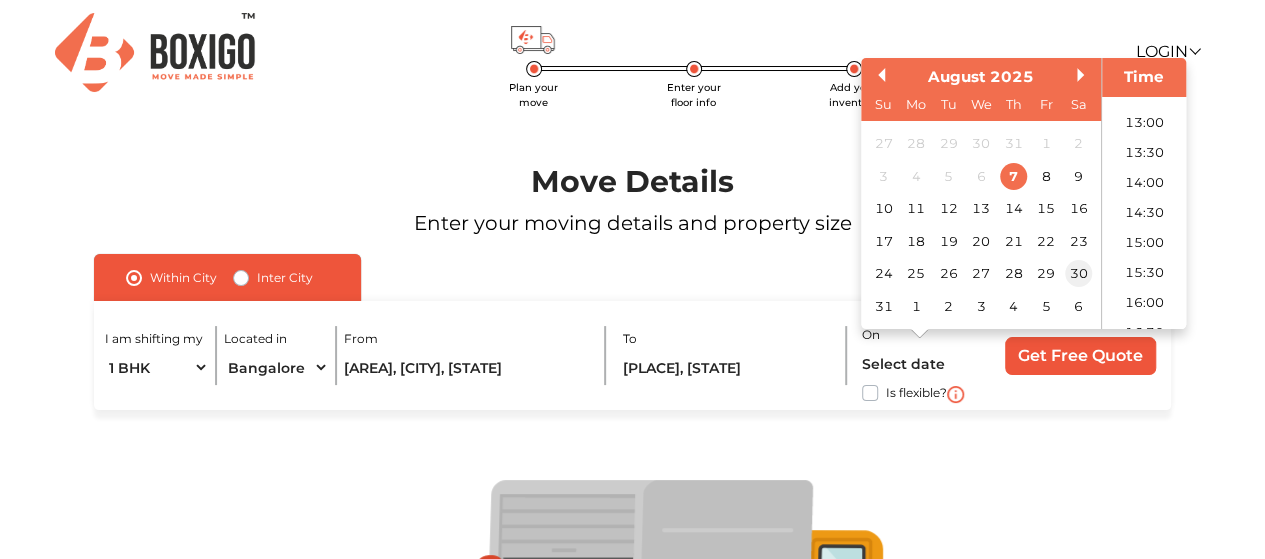 click on "30" at bounding box center (1078, 274) 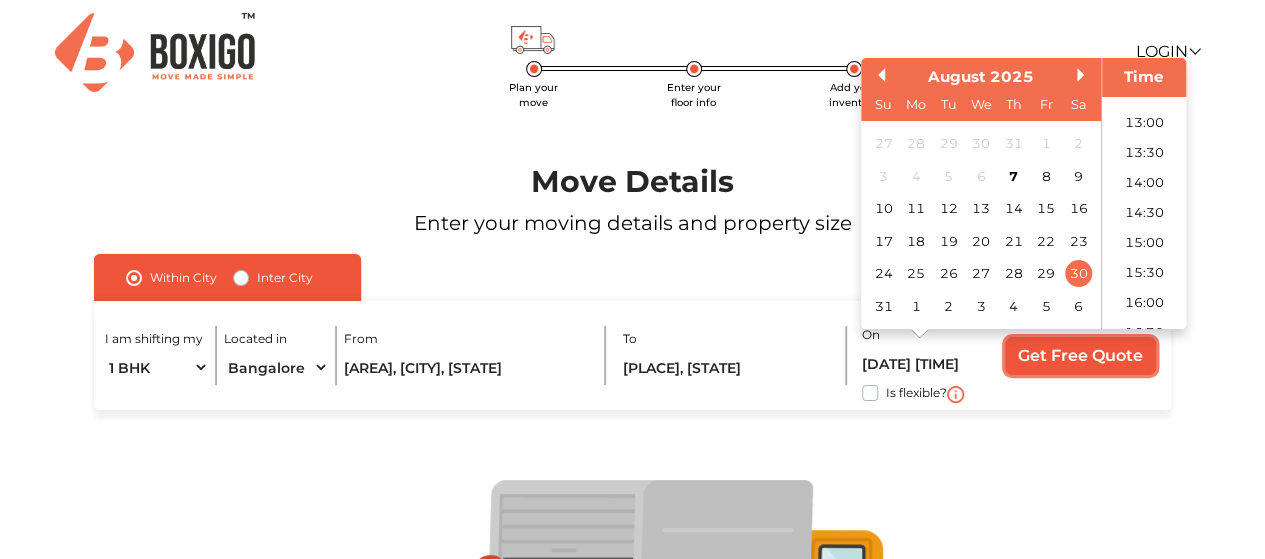 click on "Get Free Quote" at bounding box center [1080, 356] 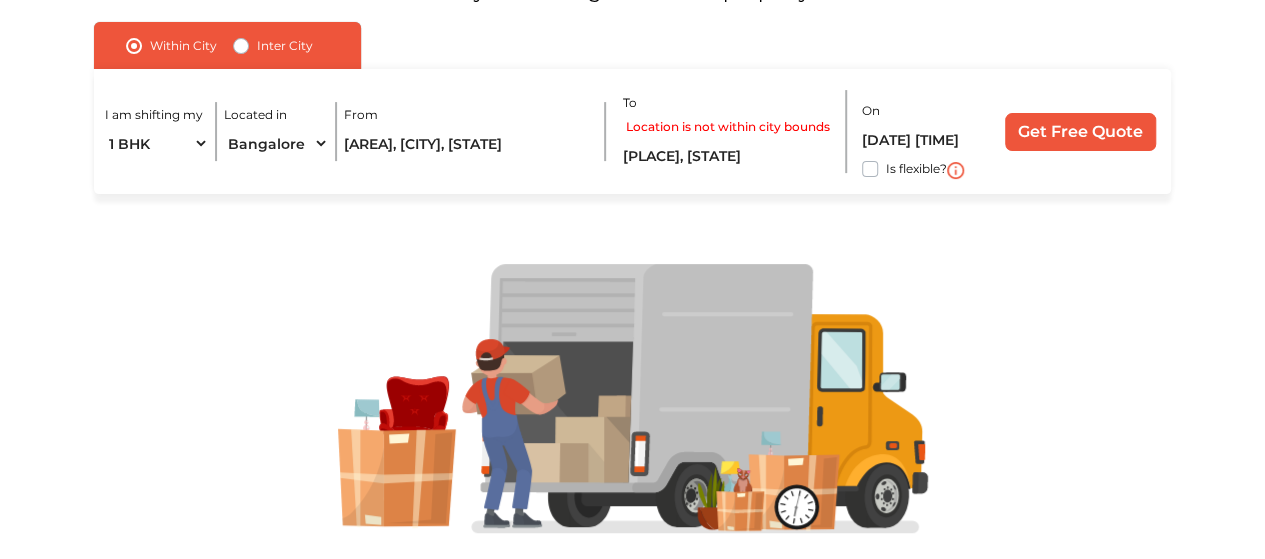 scroll, scrollTop: 233, scrollLeft: 0, axis: vertical 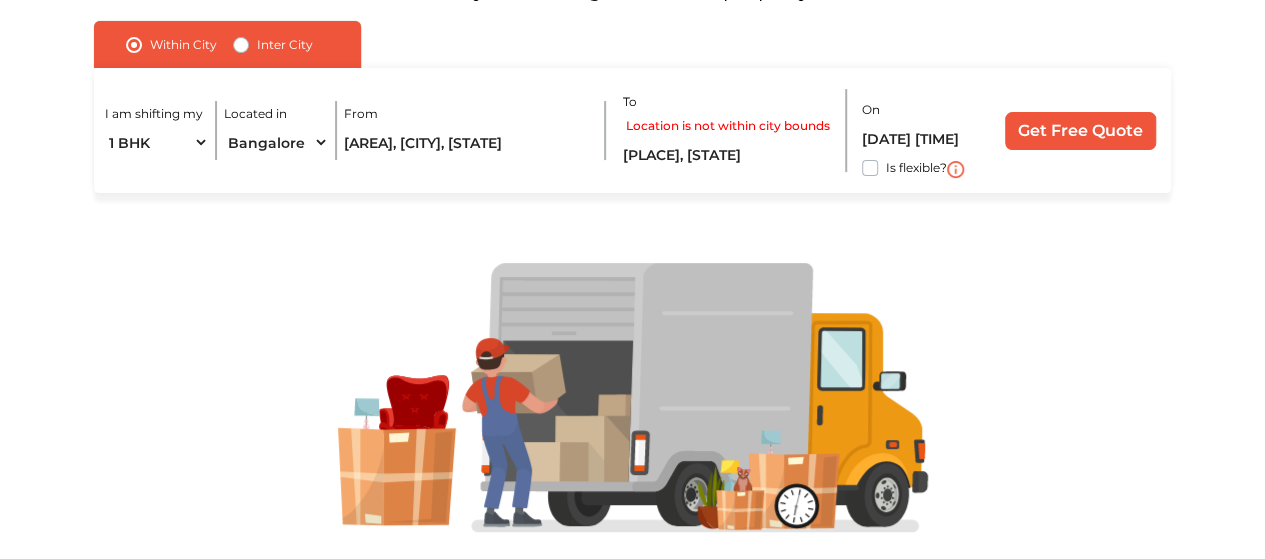 click on "Location is not within city bounds" at bounding box center (728, 126) 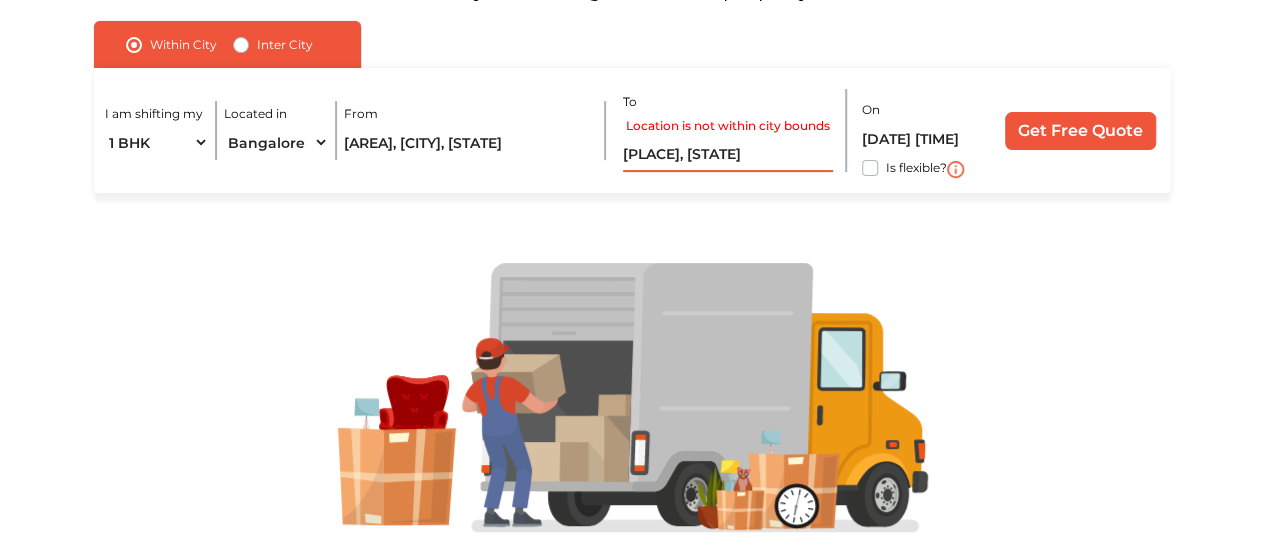 click on "[PLACE], [STATE]" at bounding box center (728, 154) 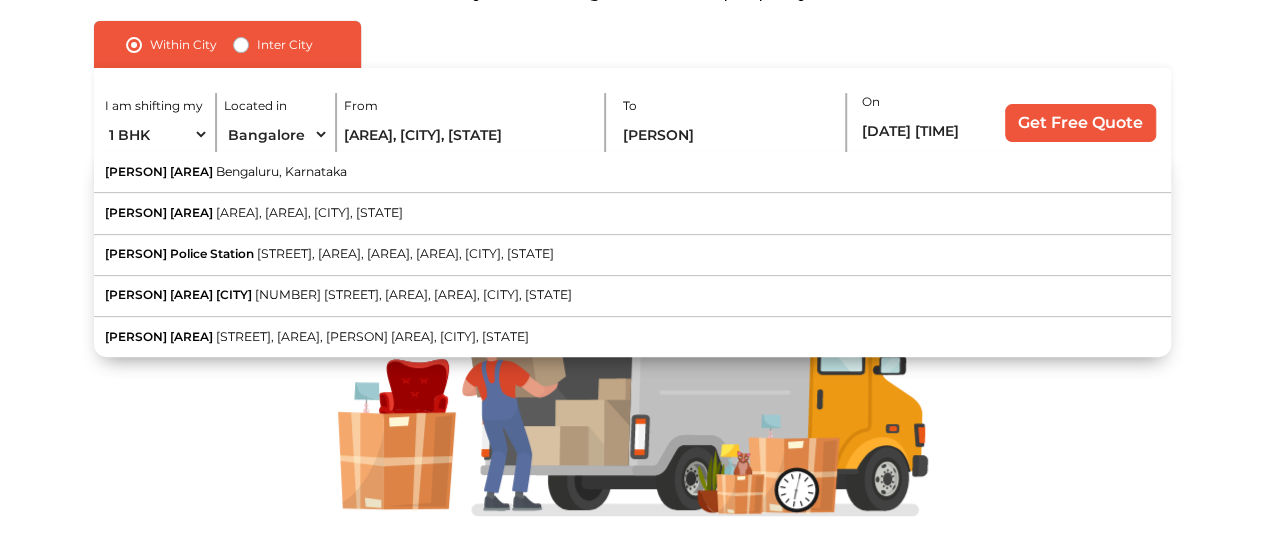 click on "[PERSON] [AREA] [CITY], [STATE]" at bounding box center (632, 172) 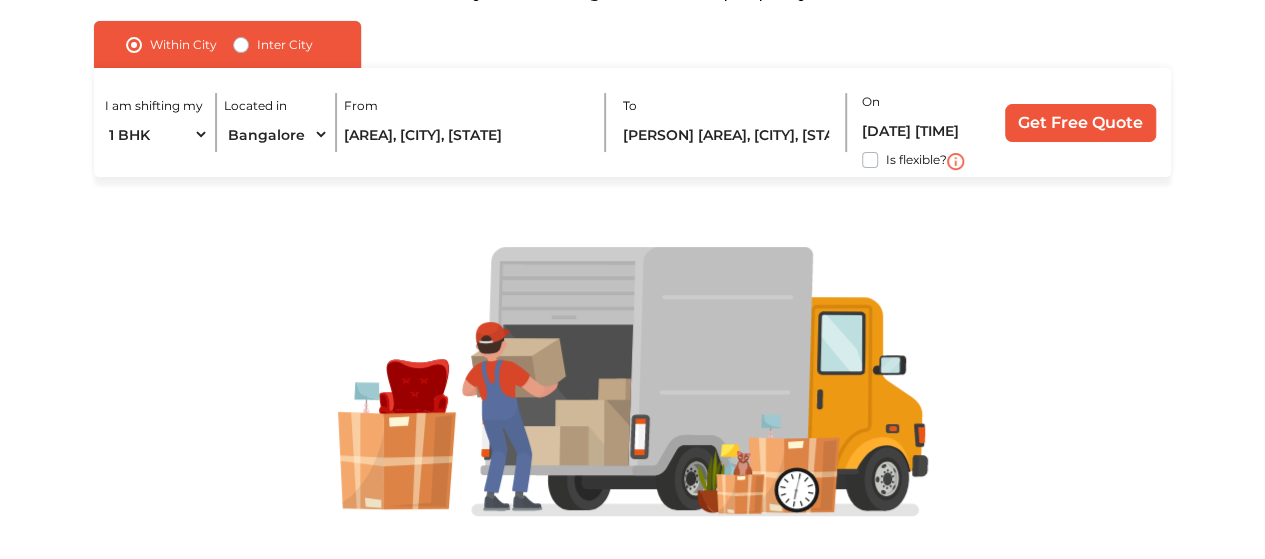 drag, startPoint x: 1057, startPoint y: 94, endPoint x: 1053, endPoint y: 113, distance: 19.416489 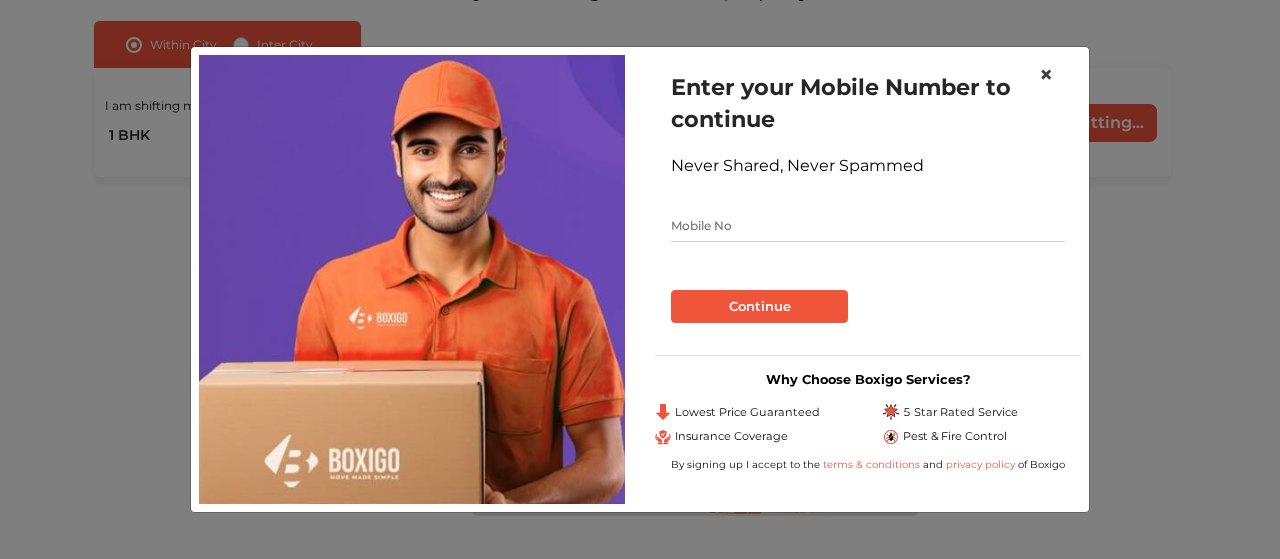 click on "×" at bounding box center [1046, 74] 